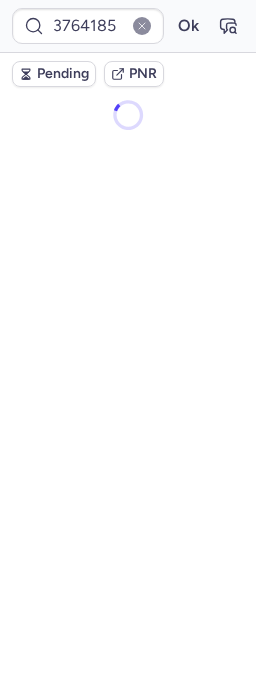 scroll, scrollTop: 0, scrollLeft: 0, axis: both 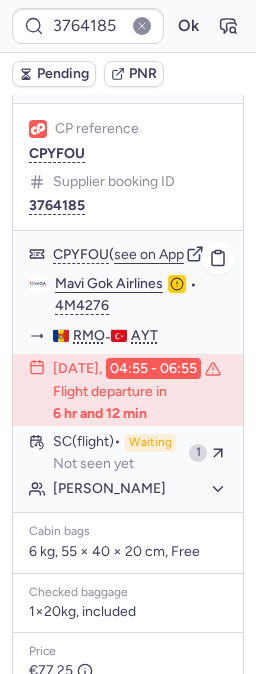 type on "CPMRHA" 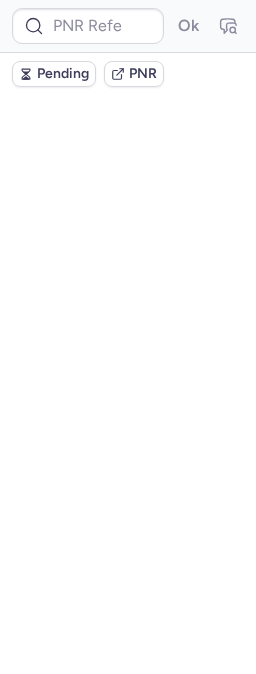 scroll, scrollTop: 0, scrollLeft: 0, axis: both 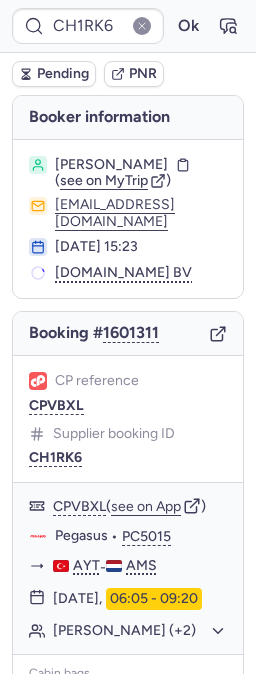 type on "CPDMCI" 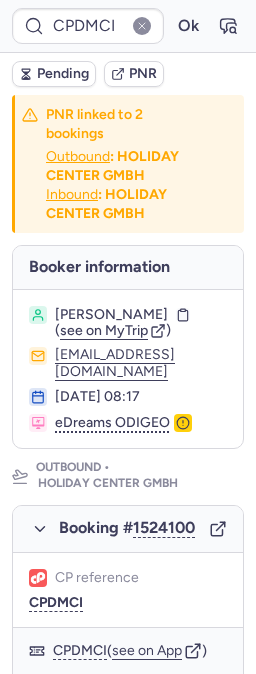 type on "CP9R2S" 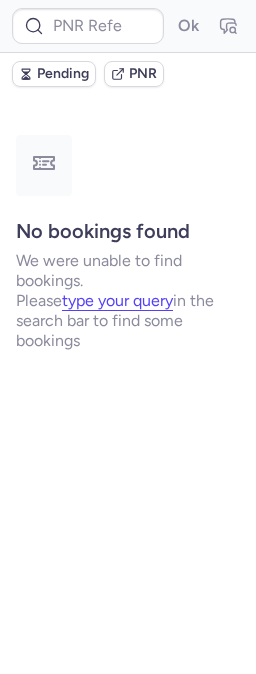type on "10812520310237" 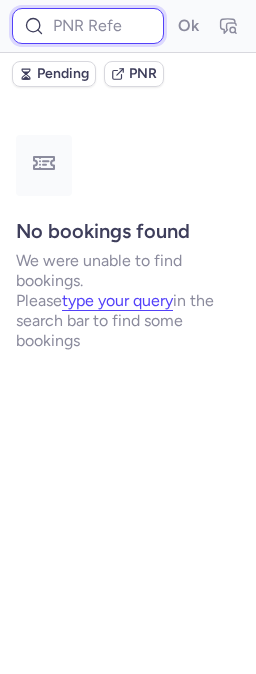 click at bounding box center (88, 26) 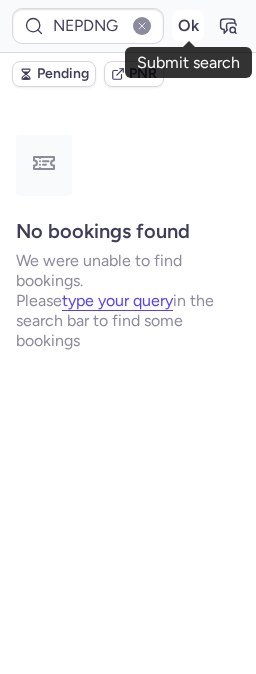 click on "Ok" at bounding box center (188, 26) 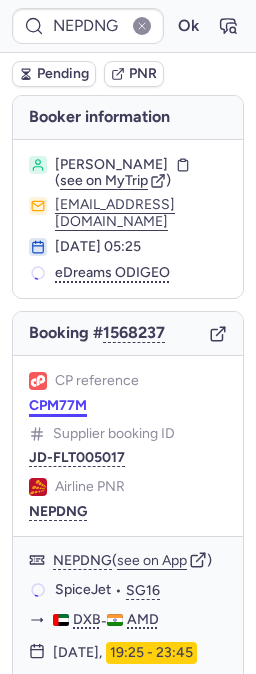 click on "CPM77M" at bounding box center (58, 406) 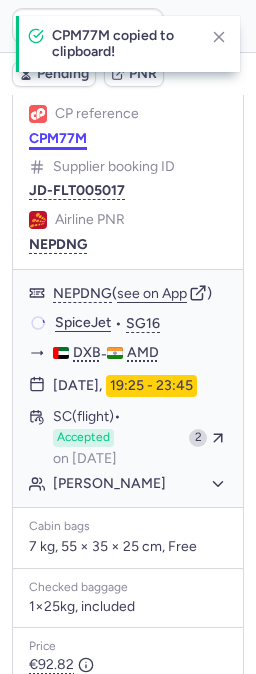 scroll, scrollTop: 271, scrollLeft: 0, axis: vertical 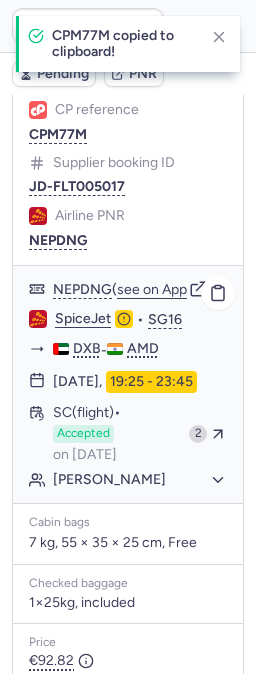 type on "CPM77M" 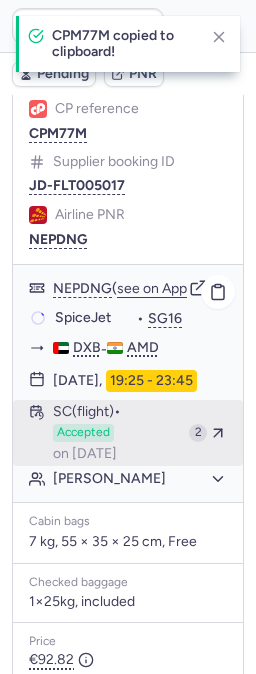 scroll, scrollTop: 271, scrollLeft: 0, axis: vertical 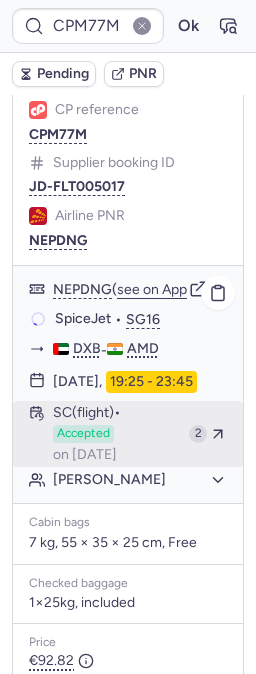click on "SC   (flight)  Accepted  on [DATE] 2" 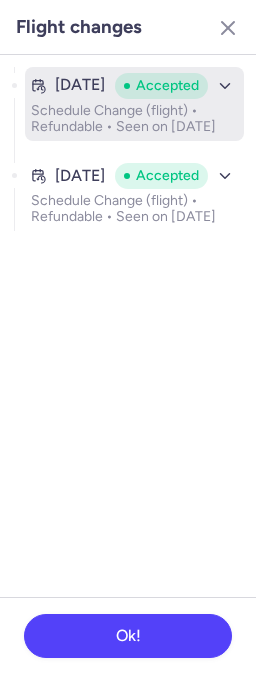 click on "[DATE] Accepted Schedule Change (flight) • Refundable • Seen on [DATE]" at bounding box center [134, 104] 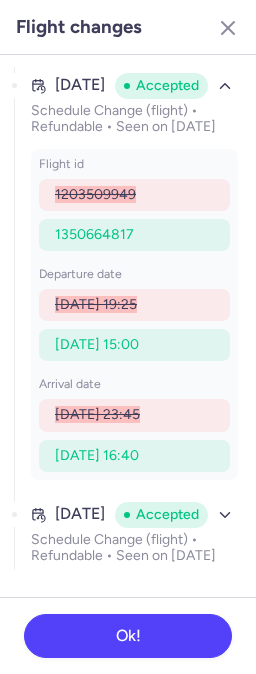 drag, startPoint x: 116, startPoint y: 550, endPoint x: 205, endPoint y: 350, distance: 218.90866 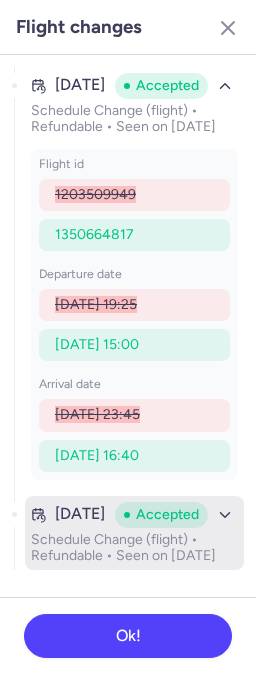 click on "[DATE] Accepted" at bounding box center (134, 515) 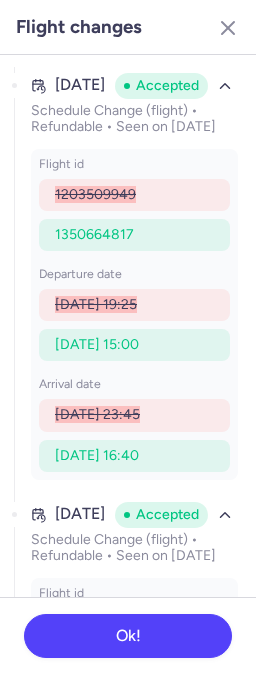 scroll, scrollTop: 343, scrollLeft: 0, axis: vertical 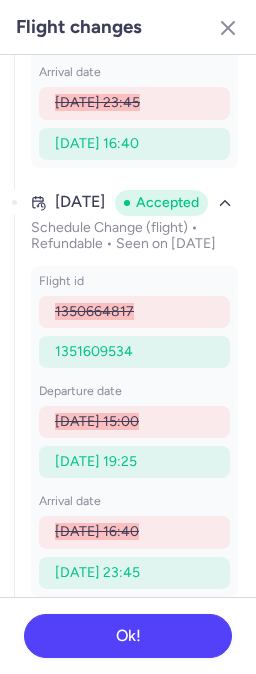 type 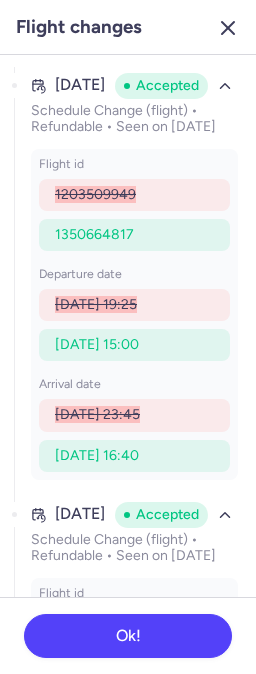 click 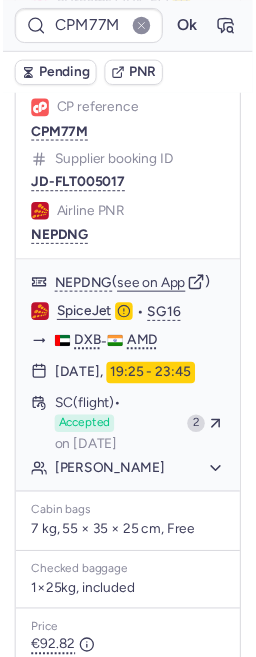 scroll, scrollTop: 0, scrollLeft: 0, axis: both 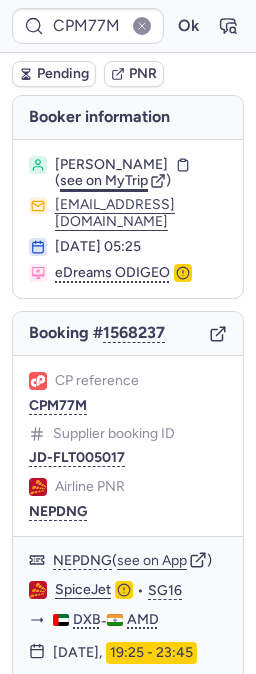 click on "see on MyTrip" at bounding box center [104, 180] 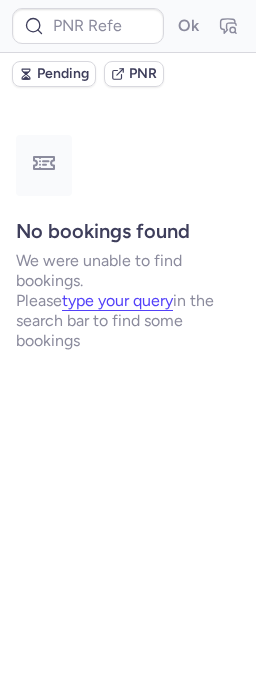 type on "CPNISD" 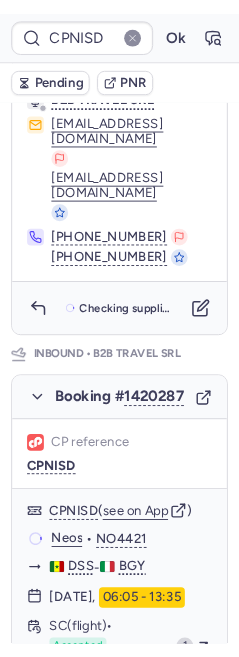 scroll, scrollTop: 967, scrollLeft: 0, axis: vertical 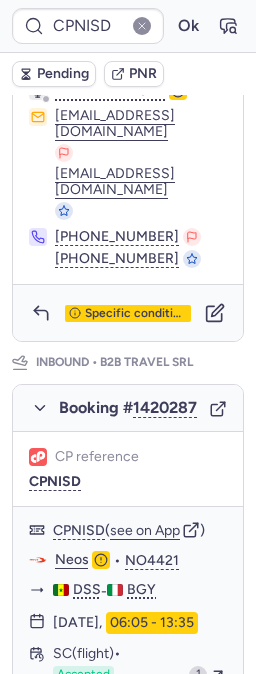click on "Specific conditions" at bounding box center [136, 314] 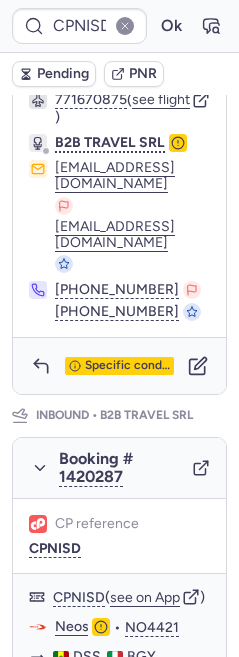 scroll, scrollTop: 305, scrollLeft: 0, axis: vertical 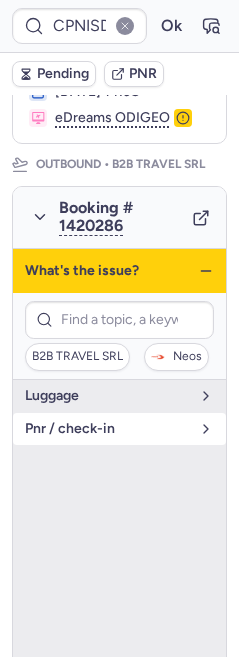 click on "pnr / check-in" at bounding box center [119, 429] 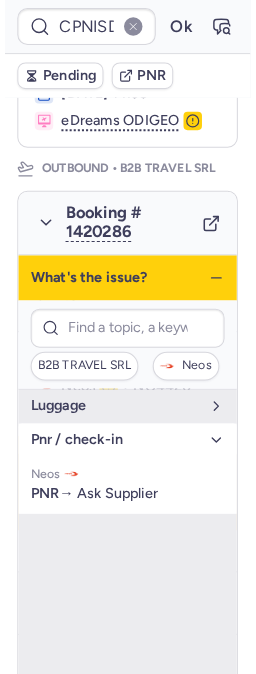 scroll, scrollTop: 403, scrollLeft: 0, axis: vertical 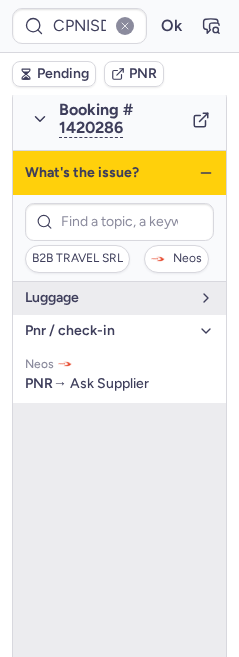 click 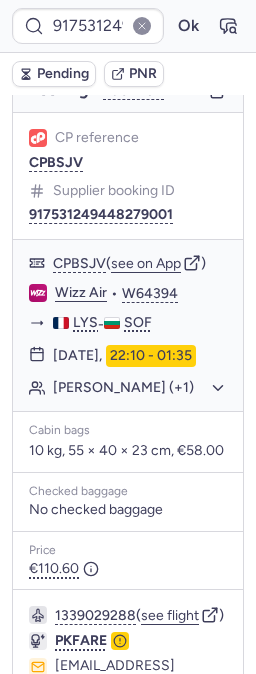 scroll, scrollTop: 240, scrollLeft: 0, axis: vertical 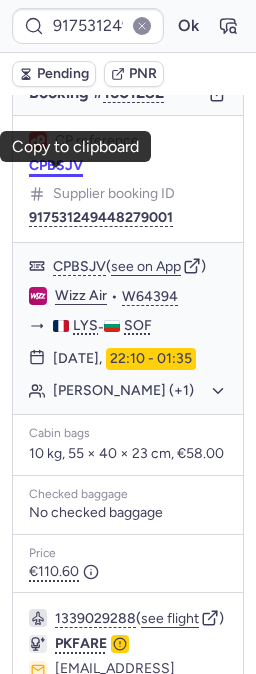 click on "CPBSJV" at bounding box center (56, 166) 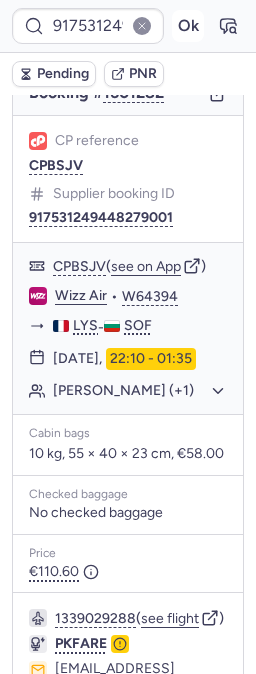 click on "Ok" at bounding box center [188, 26] 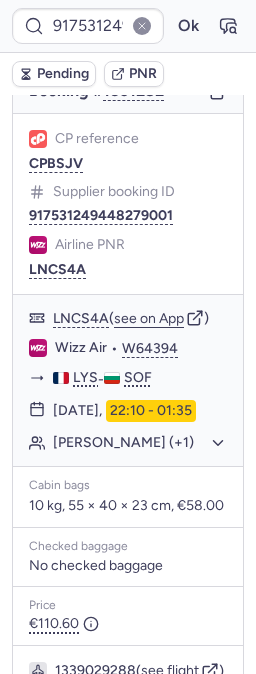 scroll, scrollTop: 240, scrollLeft: 0, axis: vertical 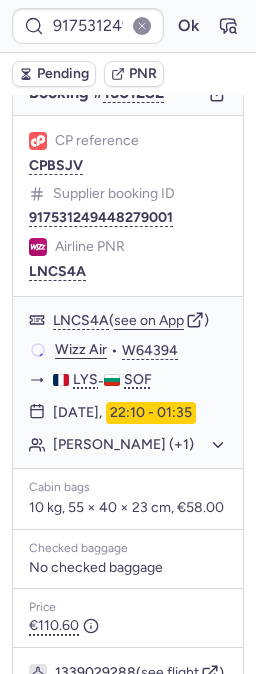 type on "CPMRHA" 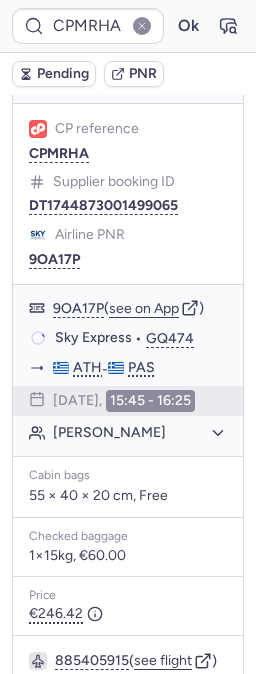 scroll, scrollTop: 232, scrollLeft: 0, axis: vertical 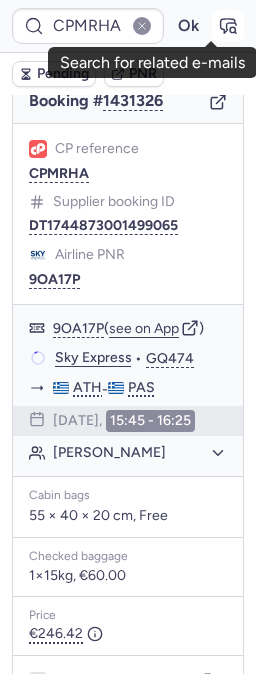click at bounding box center [228, 26] 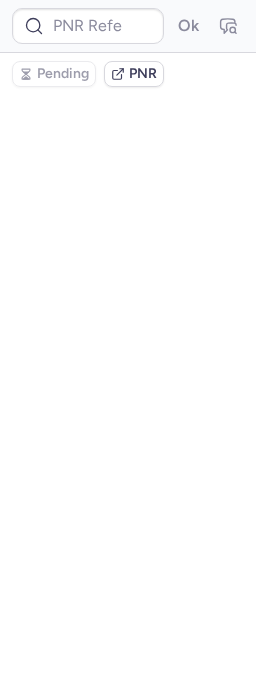 type on "CPMRHA" 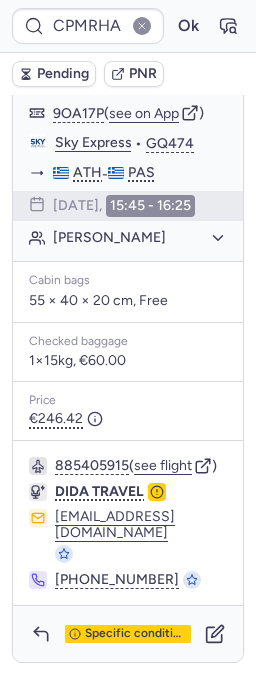 scroll, scrollTop: 452, scrollLeft: 0, axis: vertical 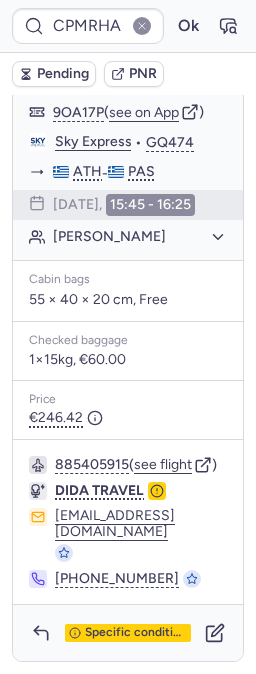 type on "CPDMCI" 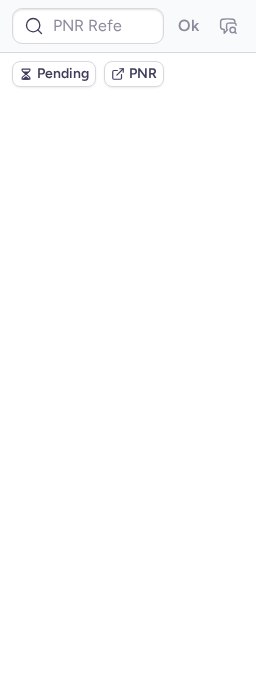 scroll, scrollTop: 0, scrollLeft: 0, axis: both 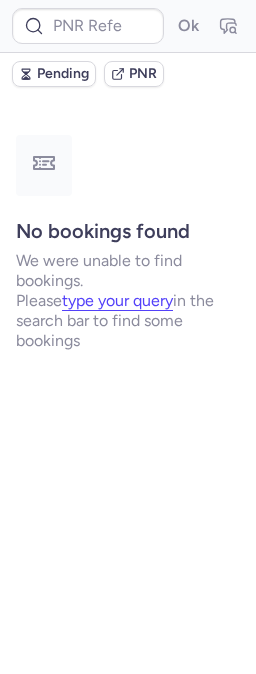 type on "CPDMCI" 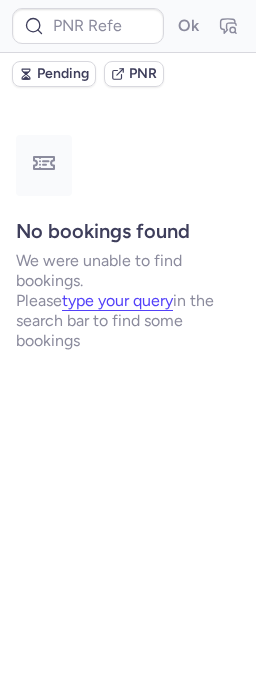 type on "CPWQED" 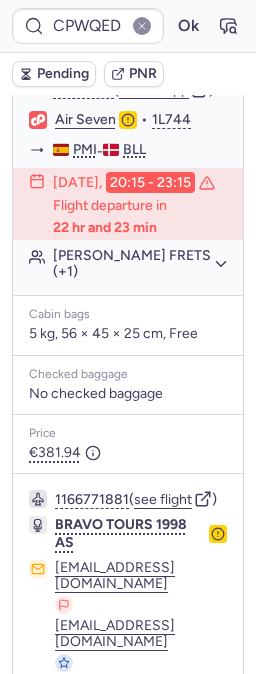 scroll, scrollTop: 1380, scrollLeft: 0, axis: vertical 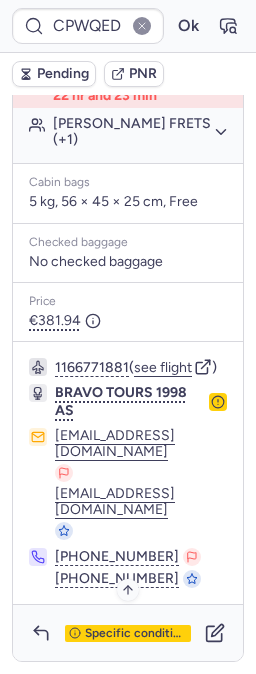 click on "Specific conditions" at bounding box center (136, 634) 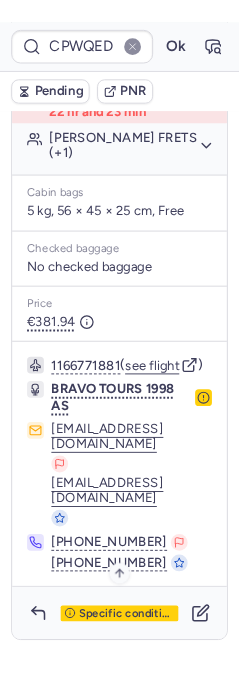 scroll, scrollTop: 1288, scrollLeft: 0, axis: vertical 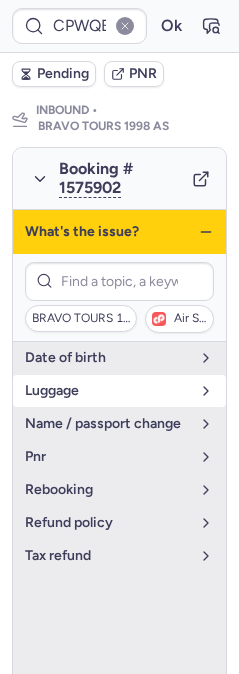click on "luggage" at bounding box center [107, 391] 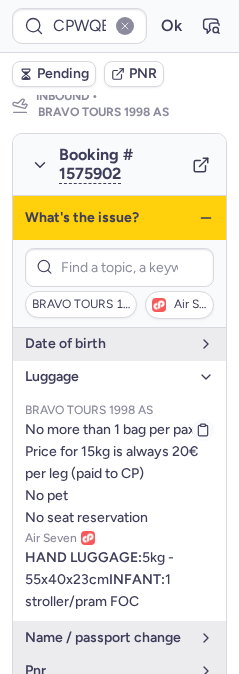 scroll, scrollTop: 1298, scrollLeft: 0, axis: vertical 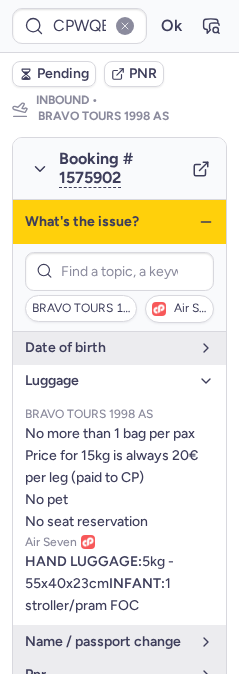 click 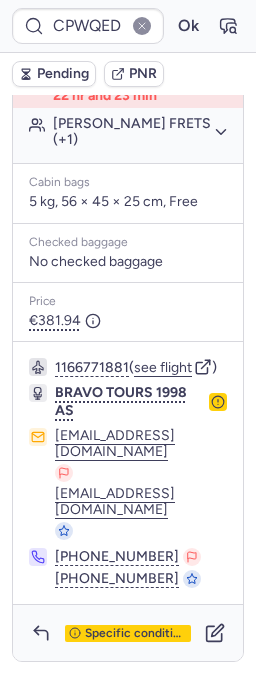 scroll, scrollTop: 1629, scrollLeft: 0, axis: vertical 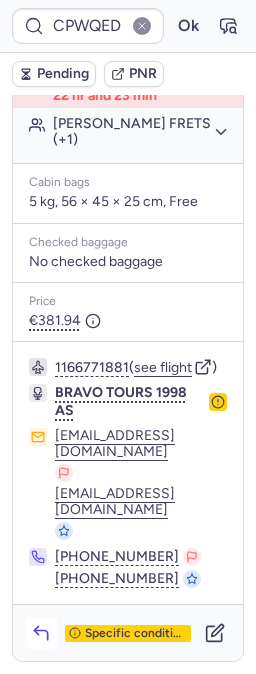 click at bounding box center [41, 633] 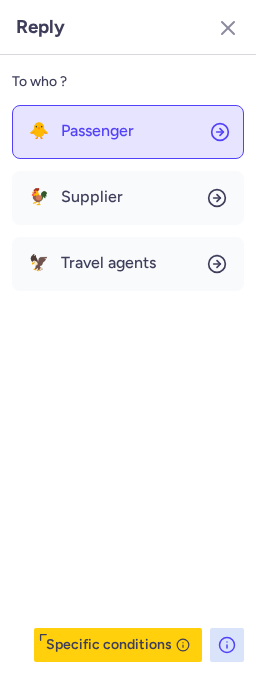 click on "Passenger" at bounding box center [97, 131] 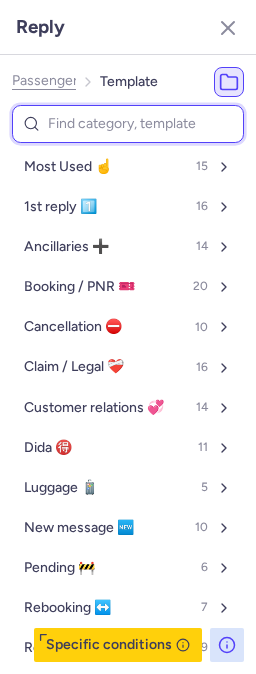 click at bounding box center (128, 124) 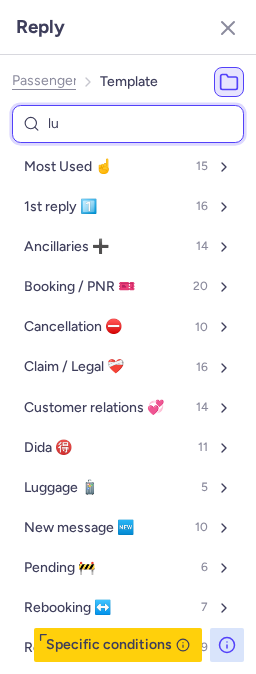type on "lug" 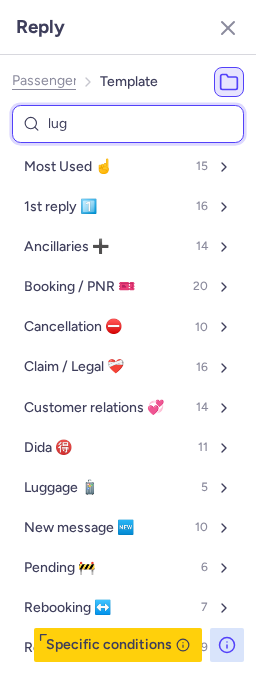 select on "en" 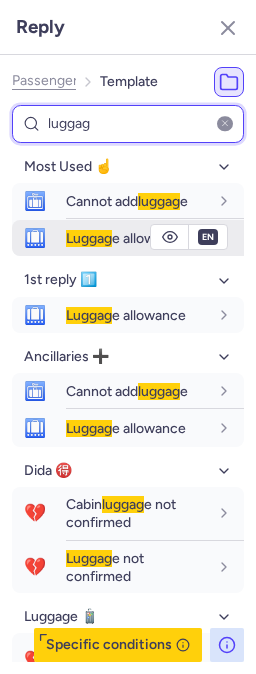 type on "luggag" 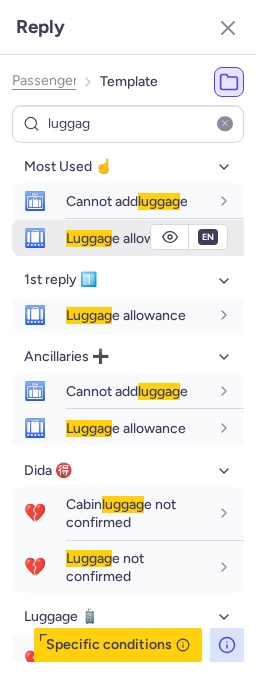 click on "Luggag" at bounding box center (89, 238) 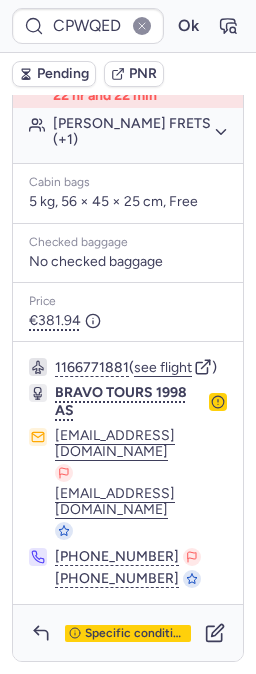 type on "CP9R2S" 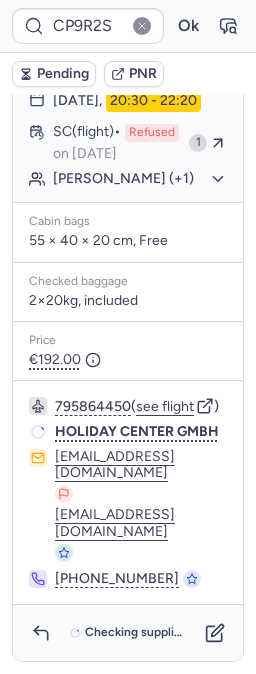 scroll, scrollTop: 520, scrollLeft: 0, axis: vertical 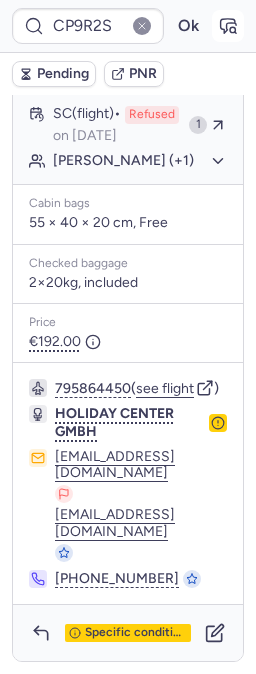 click 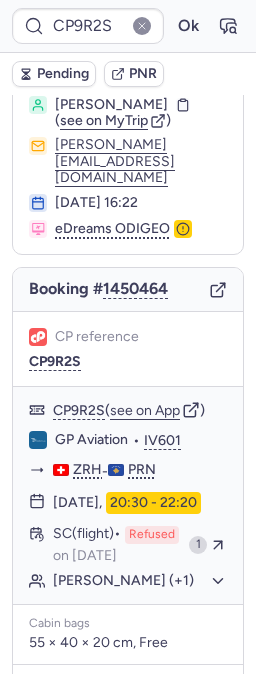scroll, scrollTop: 30, scrollLeft: 0, axis: vertical 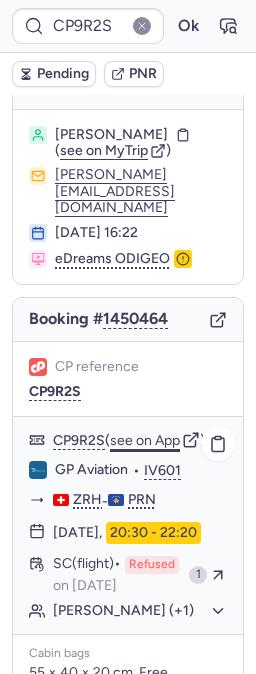 click on "see on App" 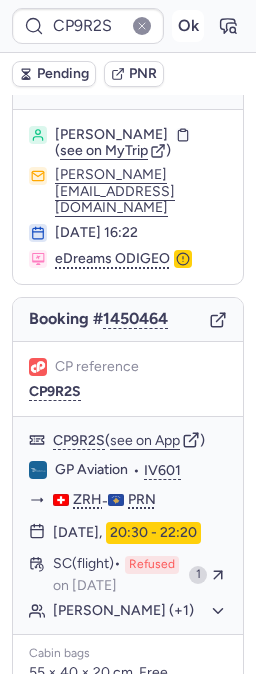 click on "Ok" at bounding box center [188, 26] 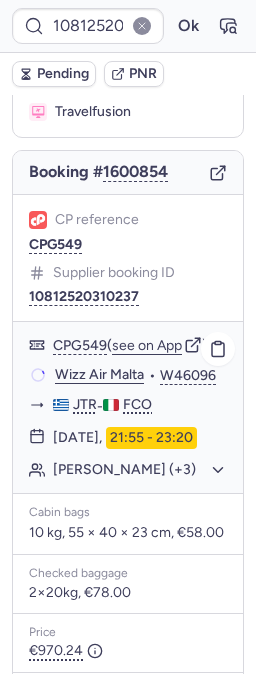 scroll, scrollTop: 152, scrollLeft: 0, axis: vertical 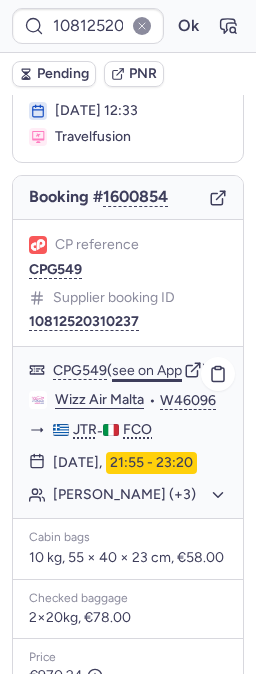 click on "see on App" 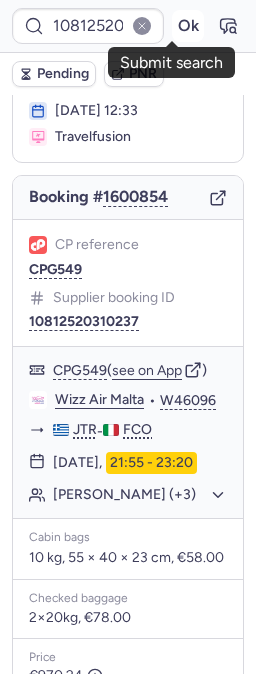 click on "Ok" at bounding box center (188, 26) 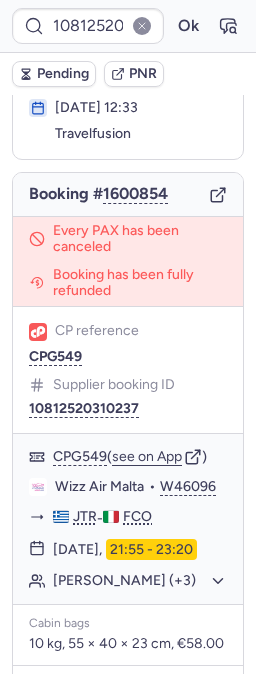 scroll, scrollTop: 152, scrollLeft: 0, axis: vertical 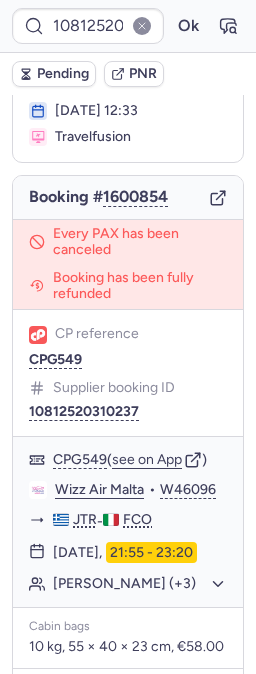type on "CPSAAC" 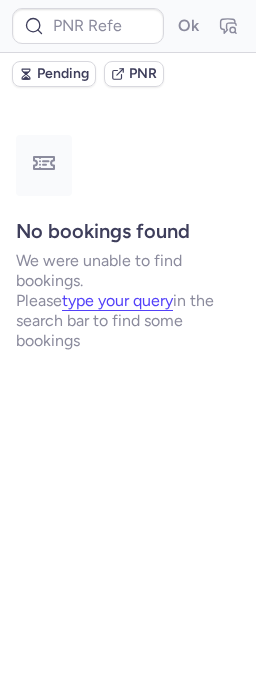 scroll, scrollTop: 0, scrollLeft: 0, axis: both 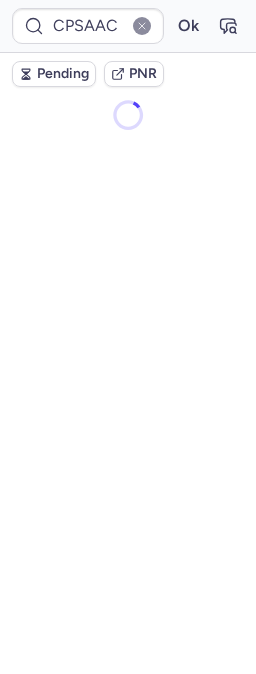 type on "CPM77M" 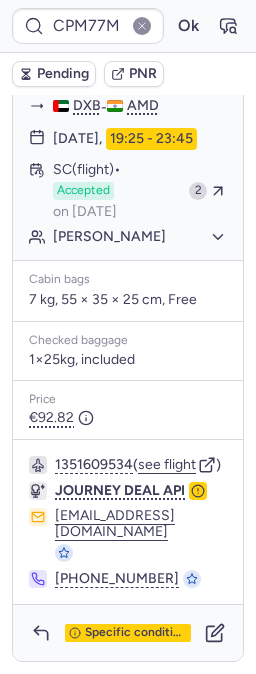 scroll, scrollTop: 563, scrollLeft: 0, axis: vertical 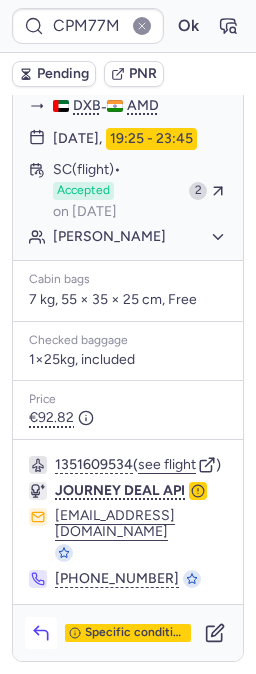 click 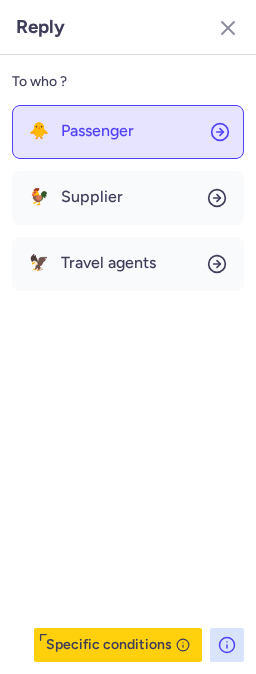 click on "🐥 Passenger" 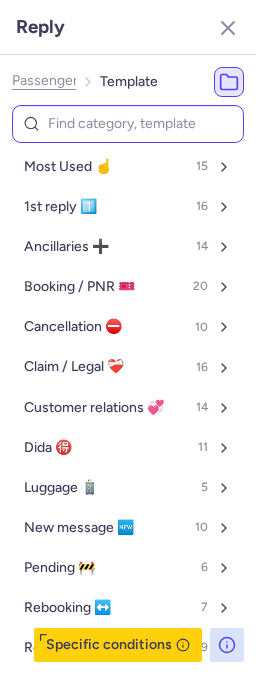 click at bounding box center (128, 124) 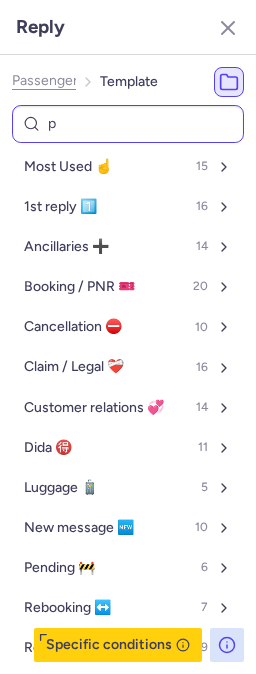type on "pn" 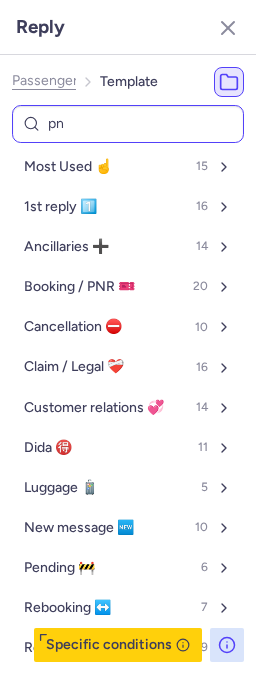 select on "en" 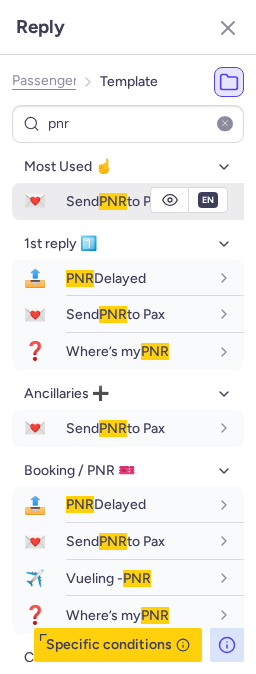type on "pnr" 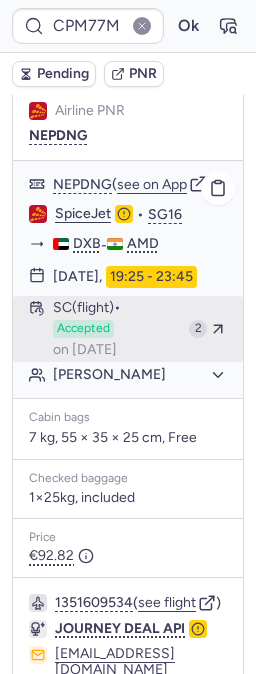 scroll, scrollTop: 375, scrollLeft: 0, axis: vertical 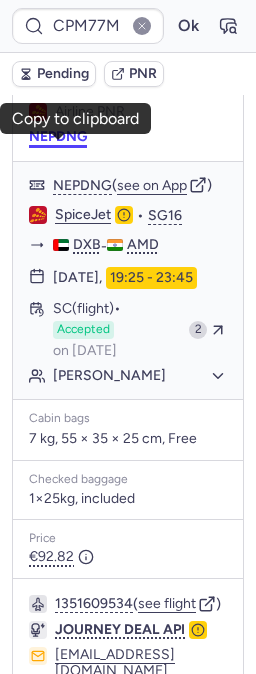 click on "NEPDNG" at bounding box center (58, 137) 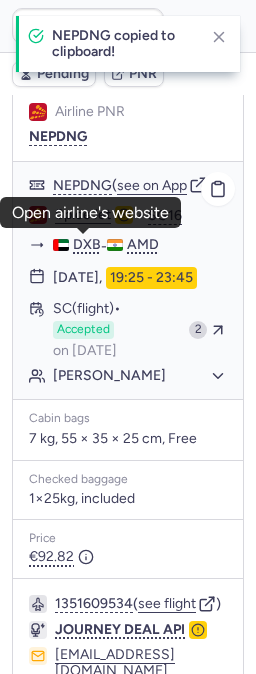 click on "SpiceJet" 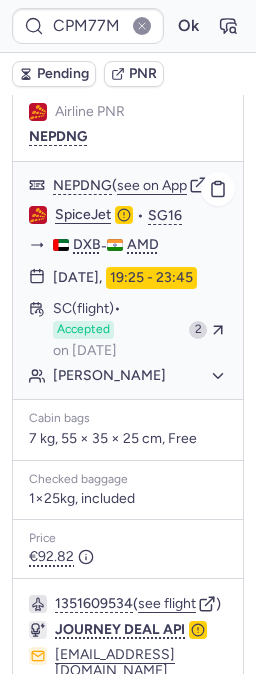 type on "CPSAAC" 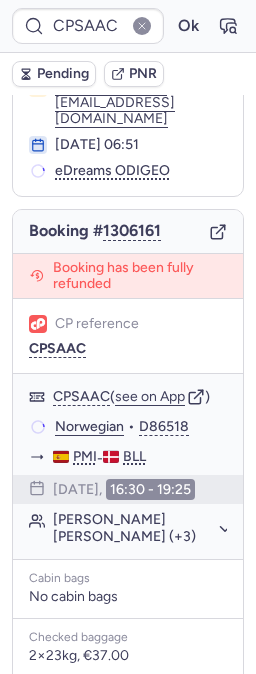 scroll, scrollTop: 0, scrollLeft: 0, axis: both 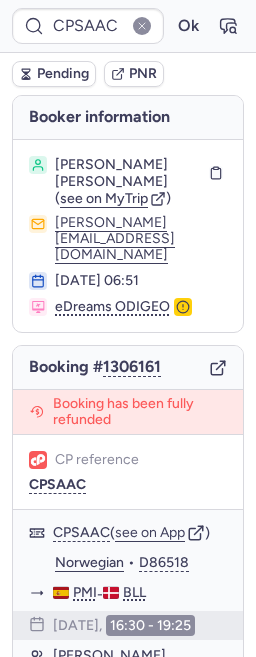 type on "CPWQED" 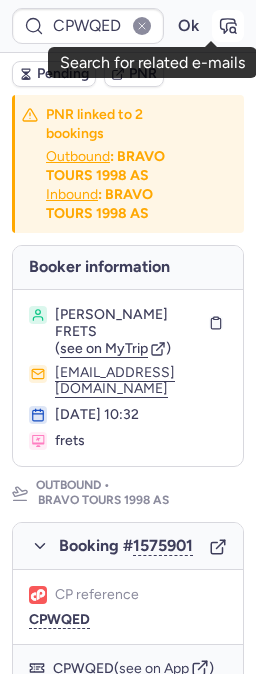 click 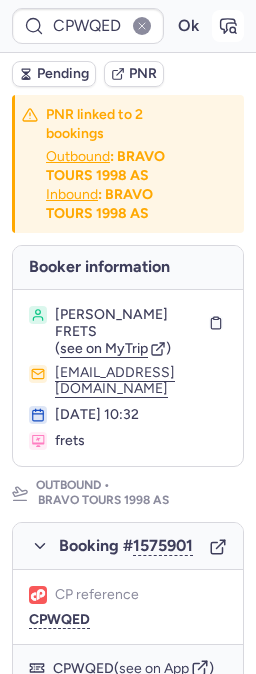 type 